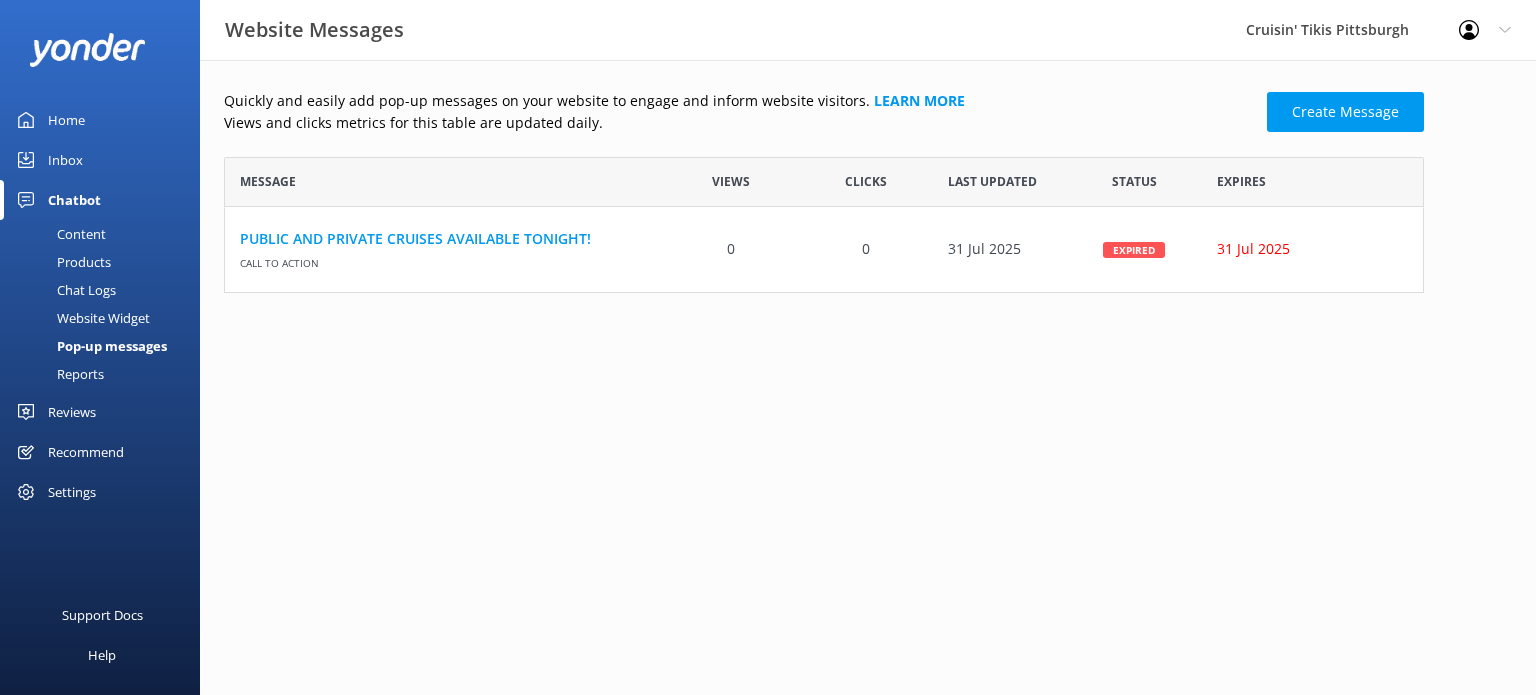 scroll, scrollTop: 0, scrollLeft: 0, axis: both 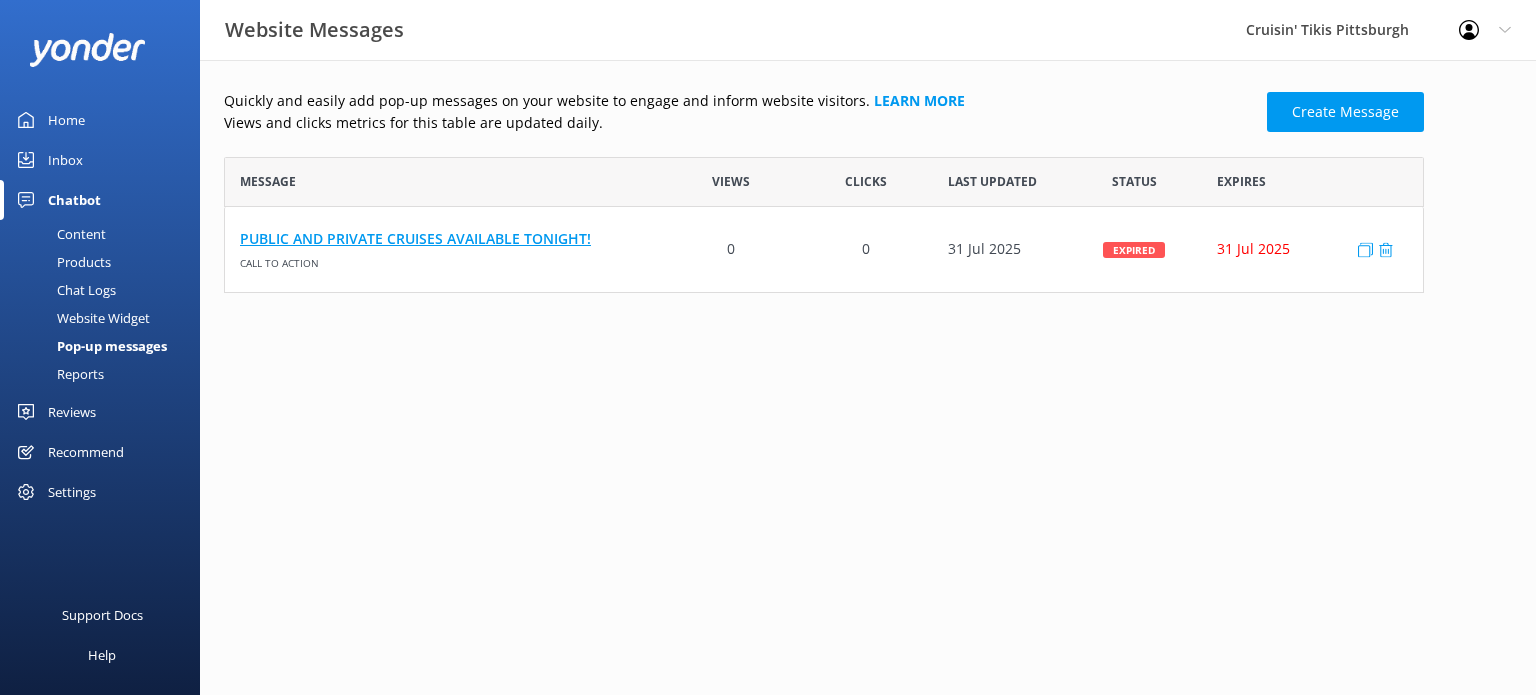 click on "PUBLIC AND PRIVATE CRUISES AVAILABLE TONIGHT!" at bounding box center [444, 239] 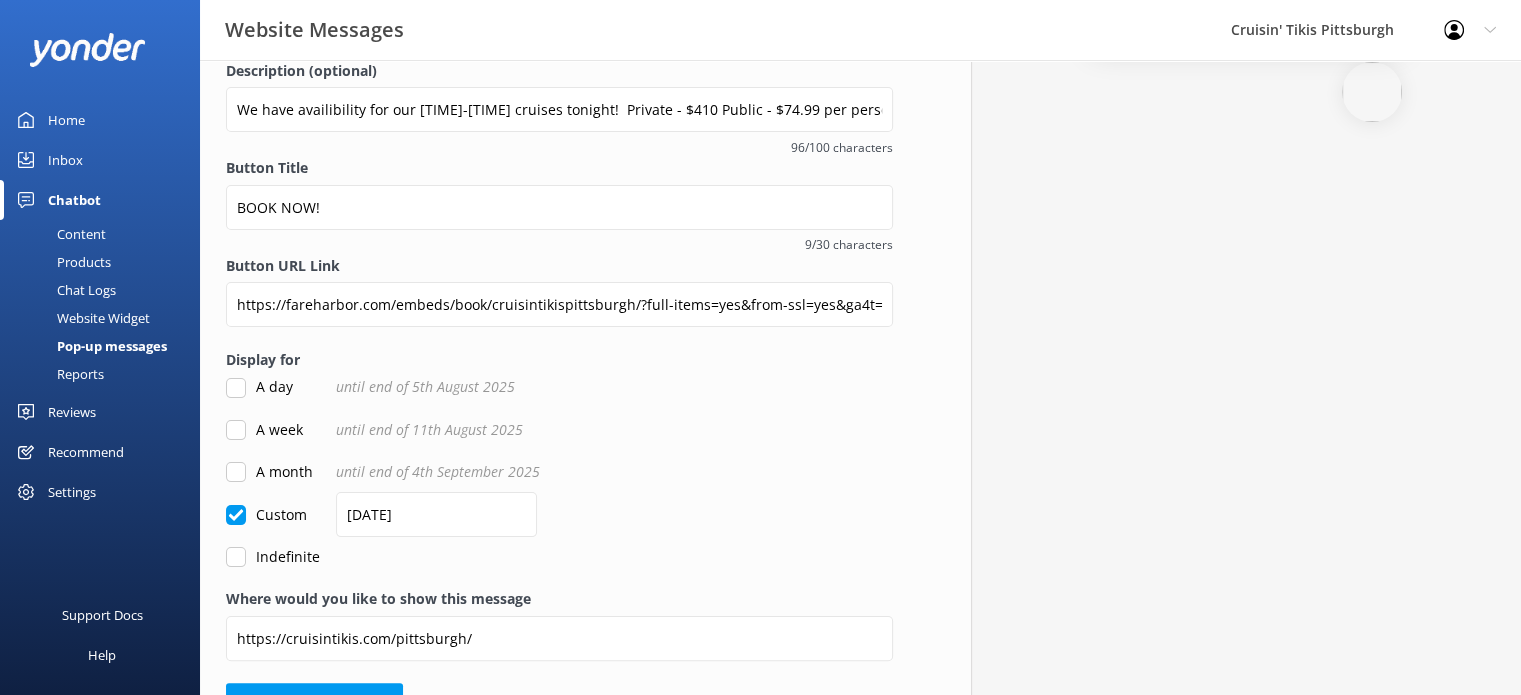 scroll, scrollTop: 357, scrollLeft: 0, axis: vertical 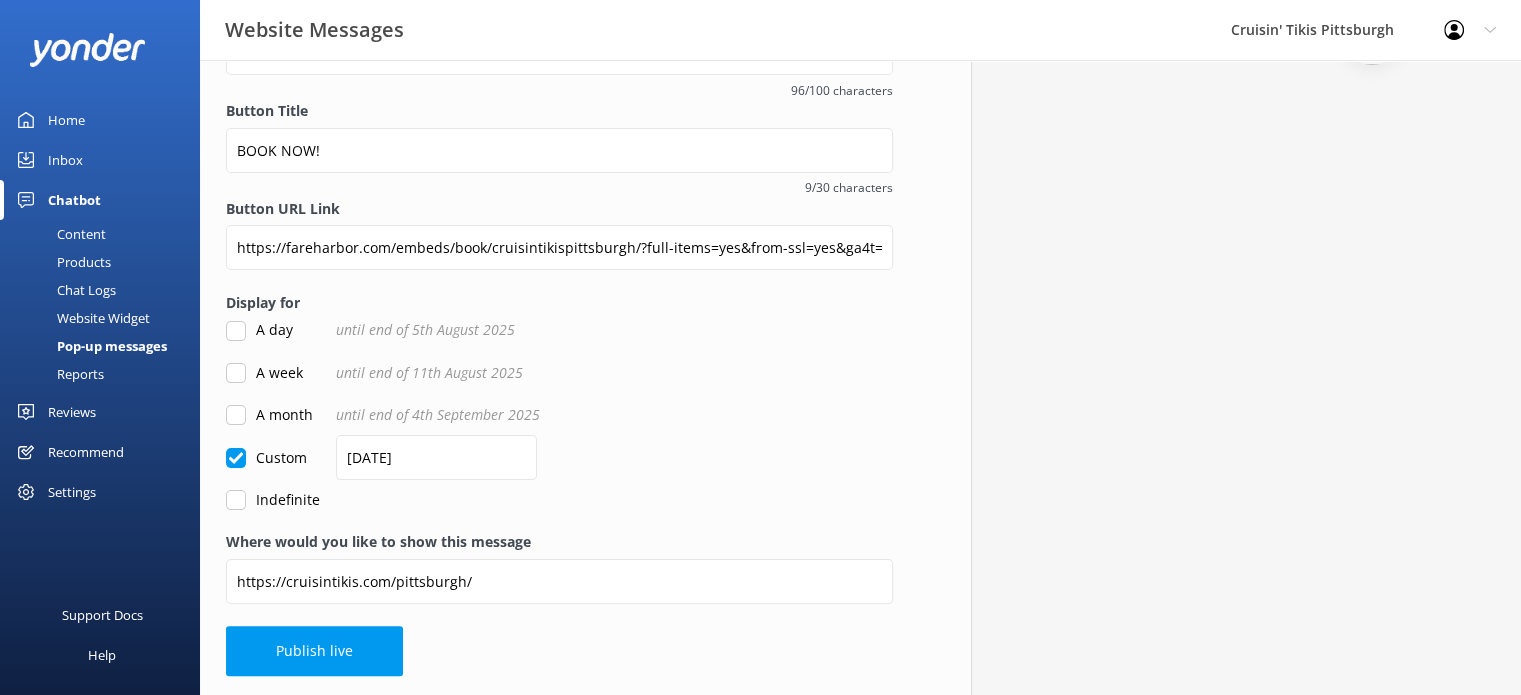 click on "A day" at bounding box center [236, 331] 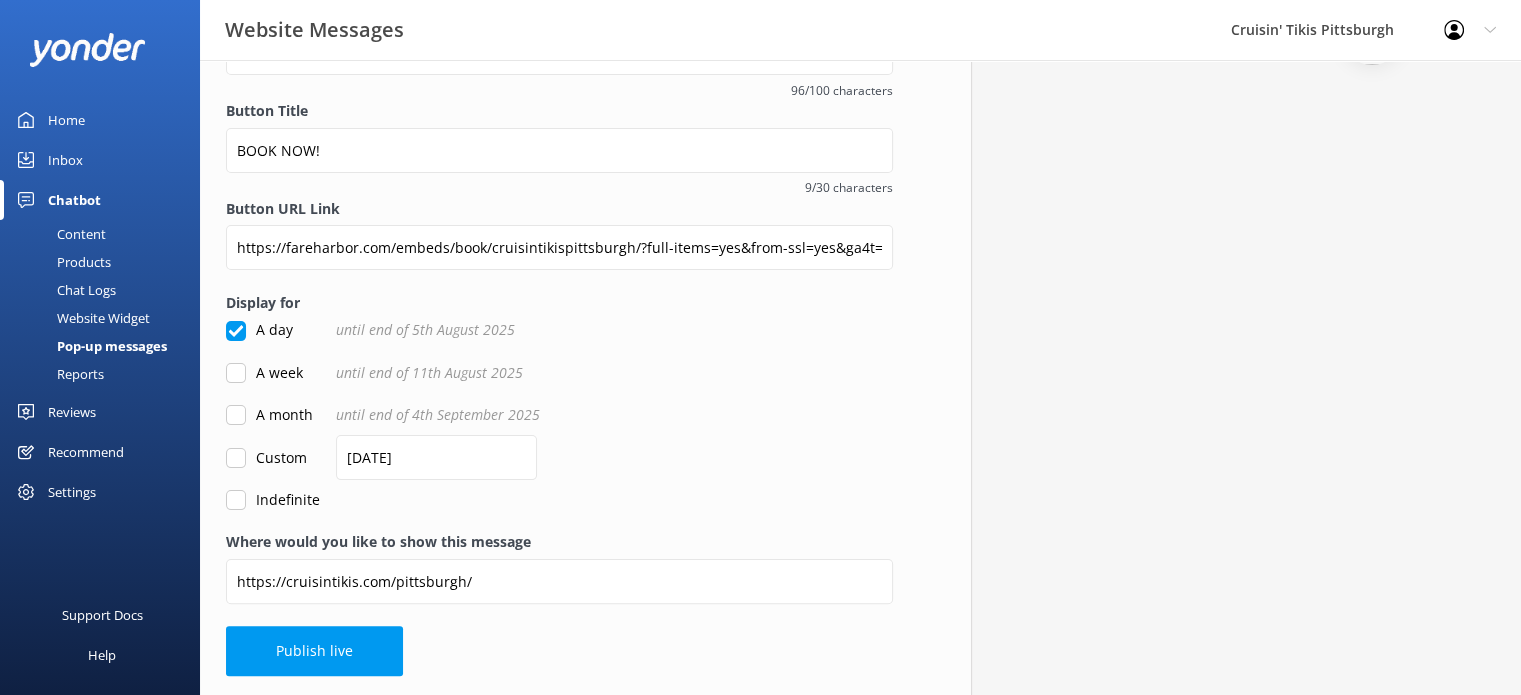 checkbox on "true" 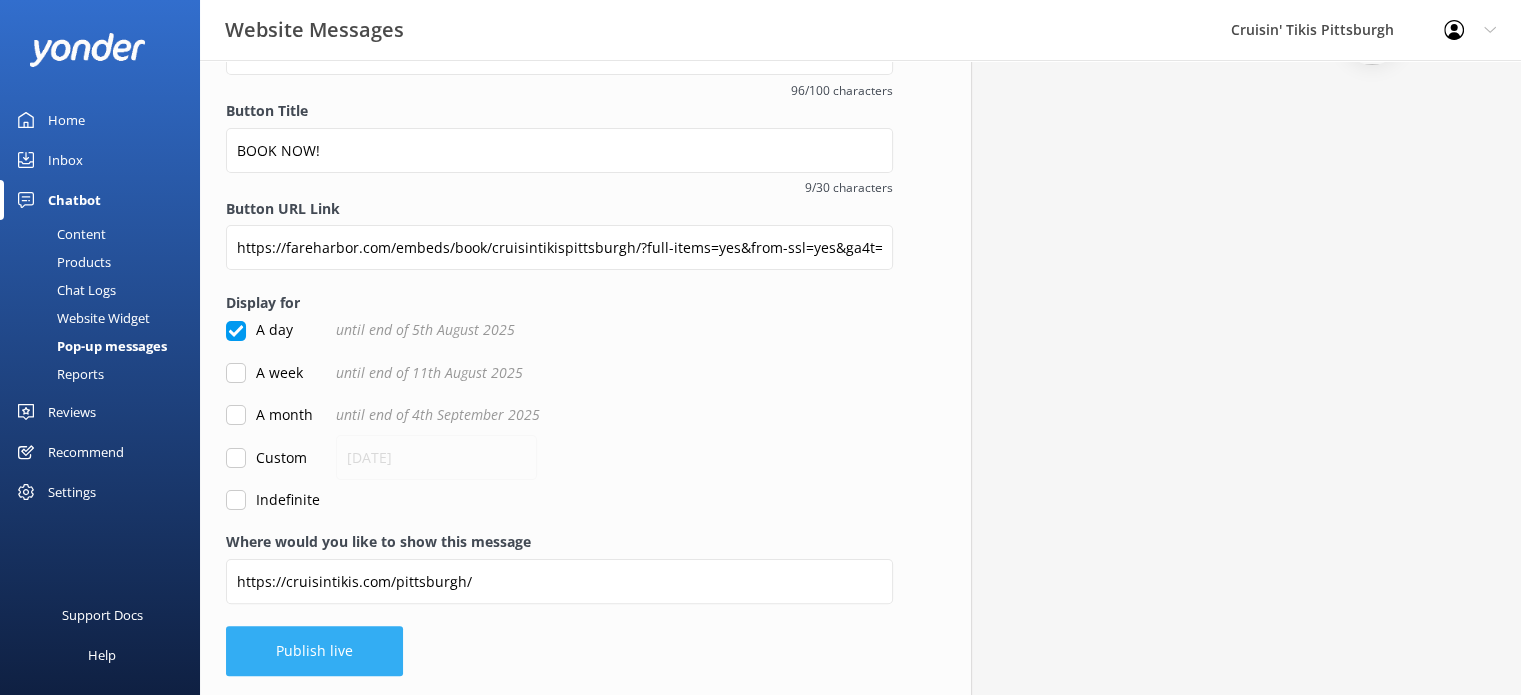 click on "Publish live" at bounding box center (314, 651) 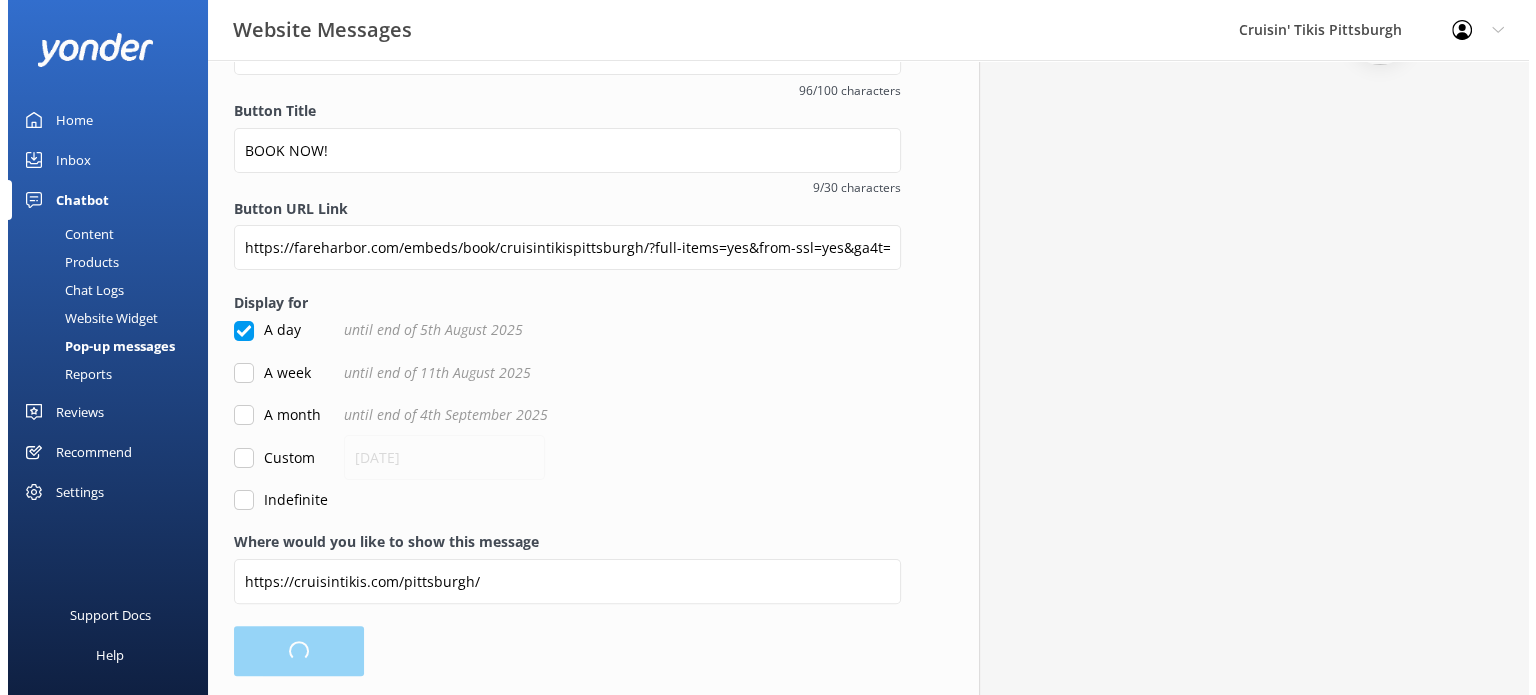 scroll, scrollTop: 0, scrollLeft: 0, axis: both 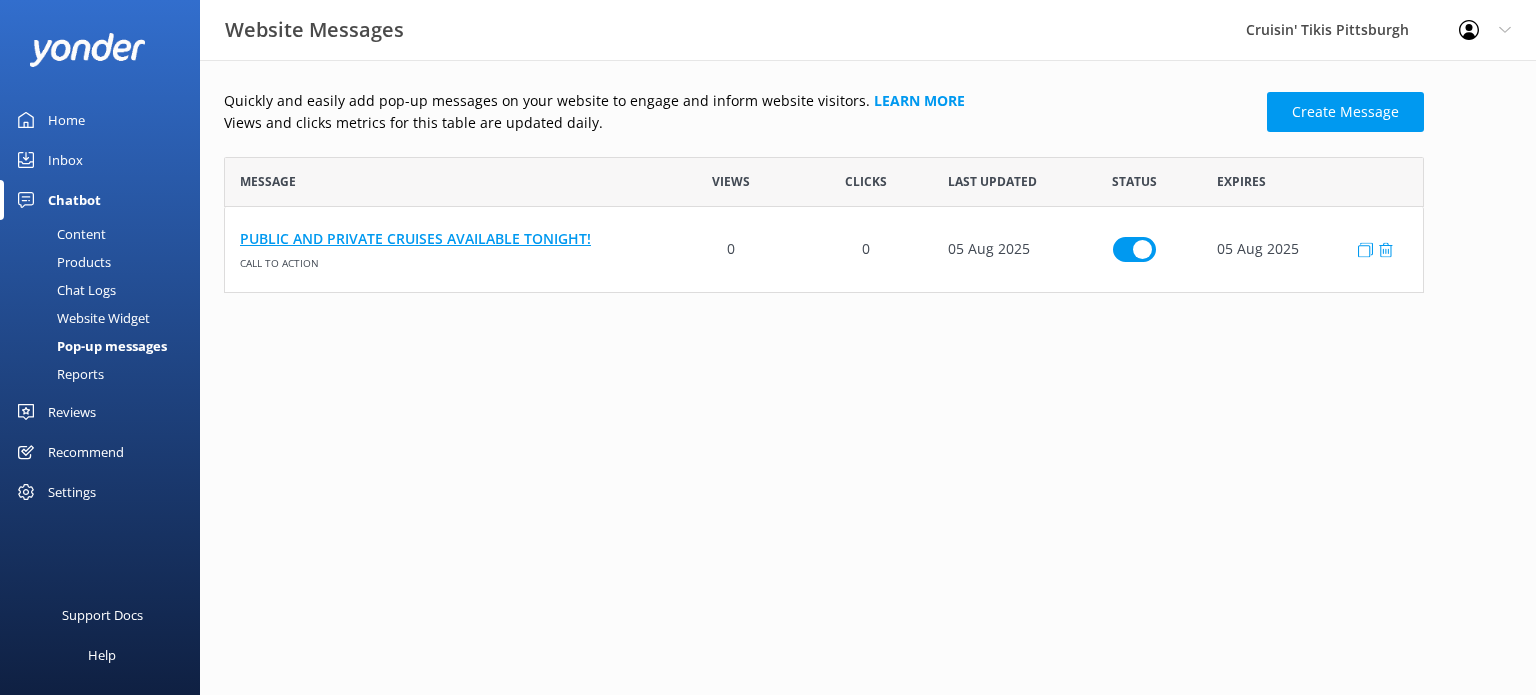 click on "PUBLIC AND PRIVATE CRUISES AVAILABLE TONIGHT!" at bounding box center [444, 239] 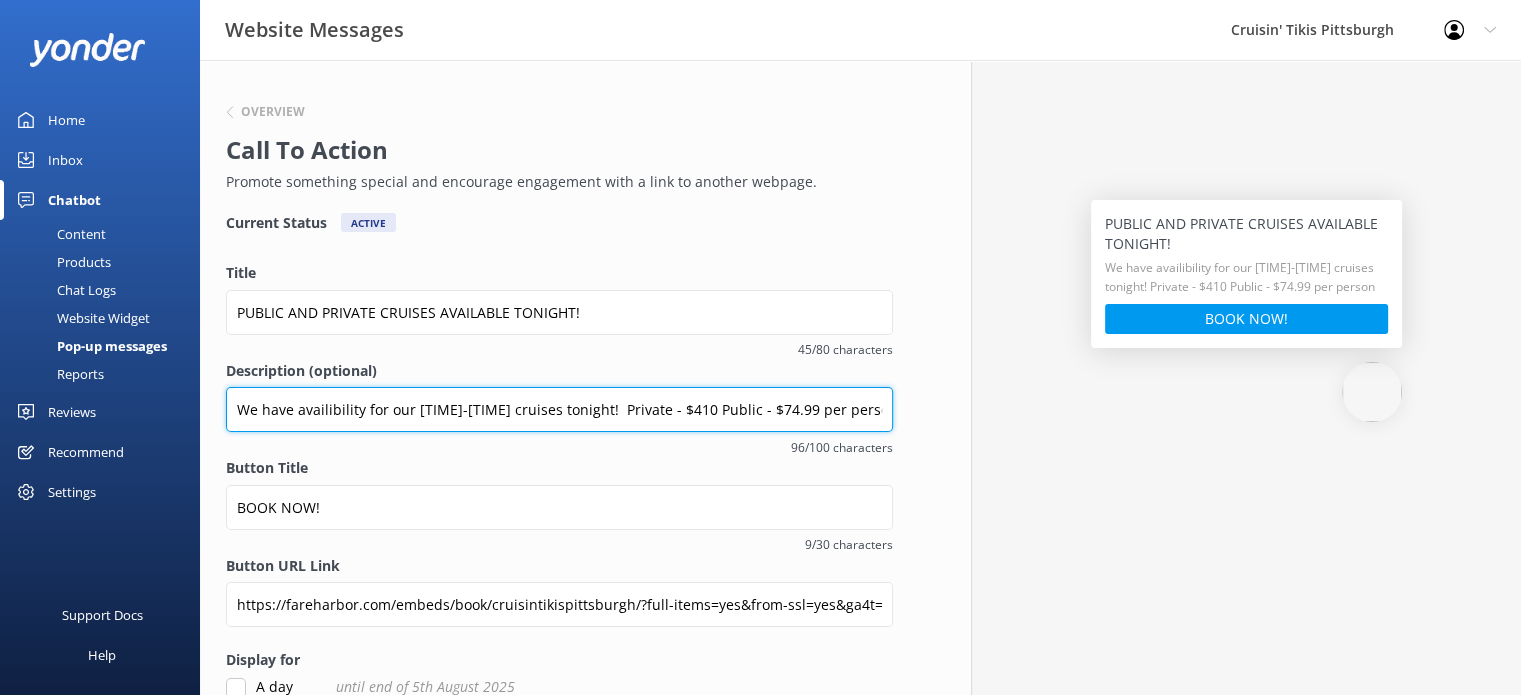 click on "We have availibility for our [TIME]-[TIME] cruises tonight!  Private - $410 Public - $74.99 per person" at bounding box center [559, 409] 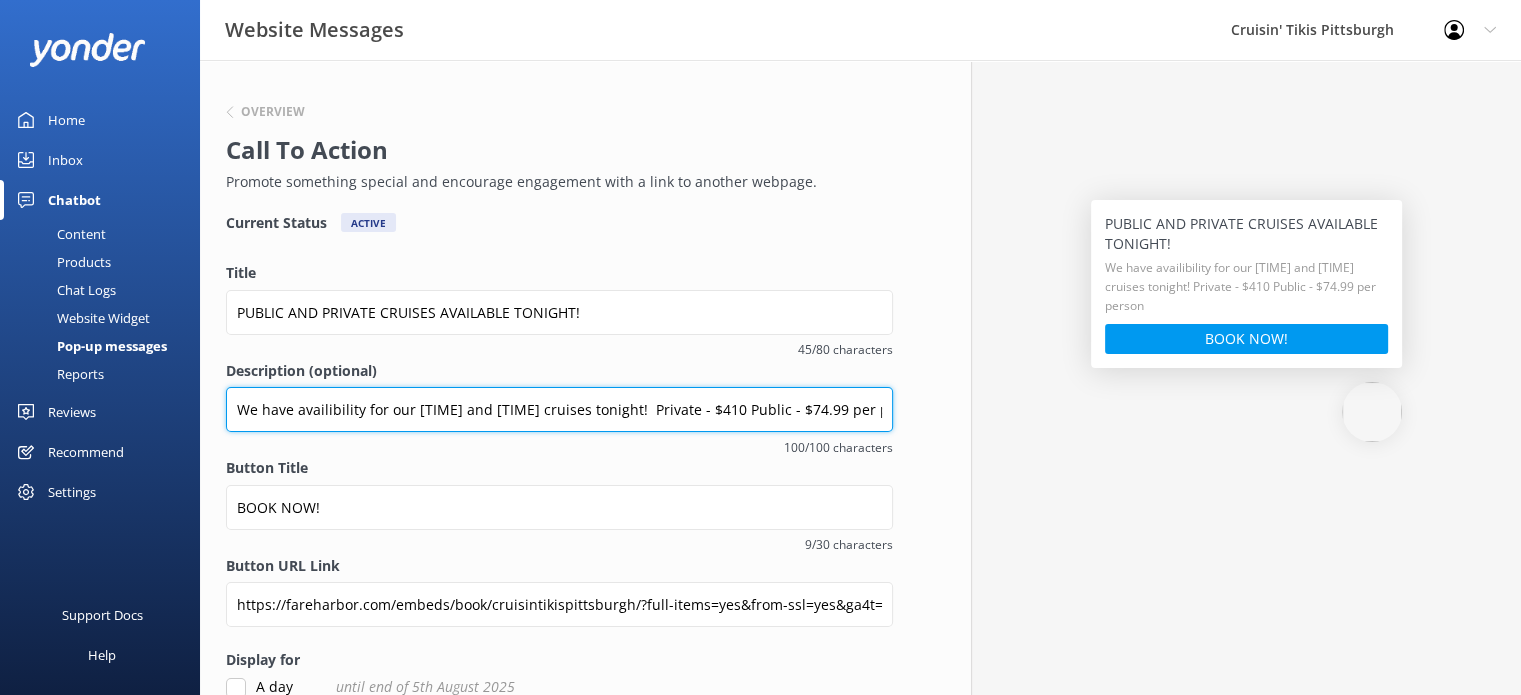 click on "We have availibility for our [TIME] and [TIME] cruises tonight!  Private - $410 Public - $74.99 per person" at bounding box center [559, 409] 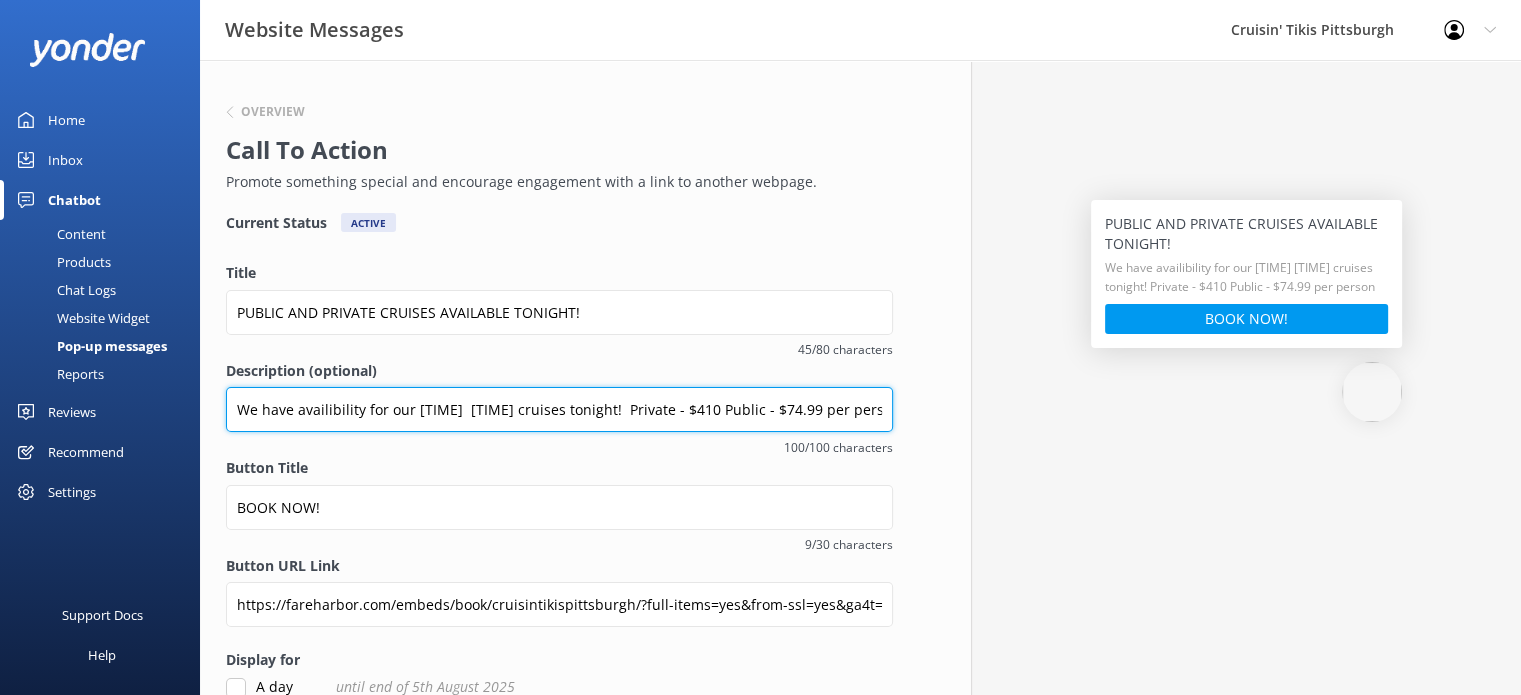 click on "We have availibility for our [TIME]  [TIME] cruises tonight!  Private - $410 Public - $74.99 per person" at bounding box center (559, 409) 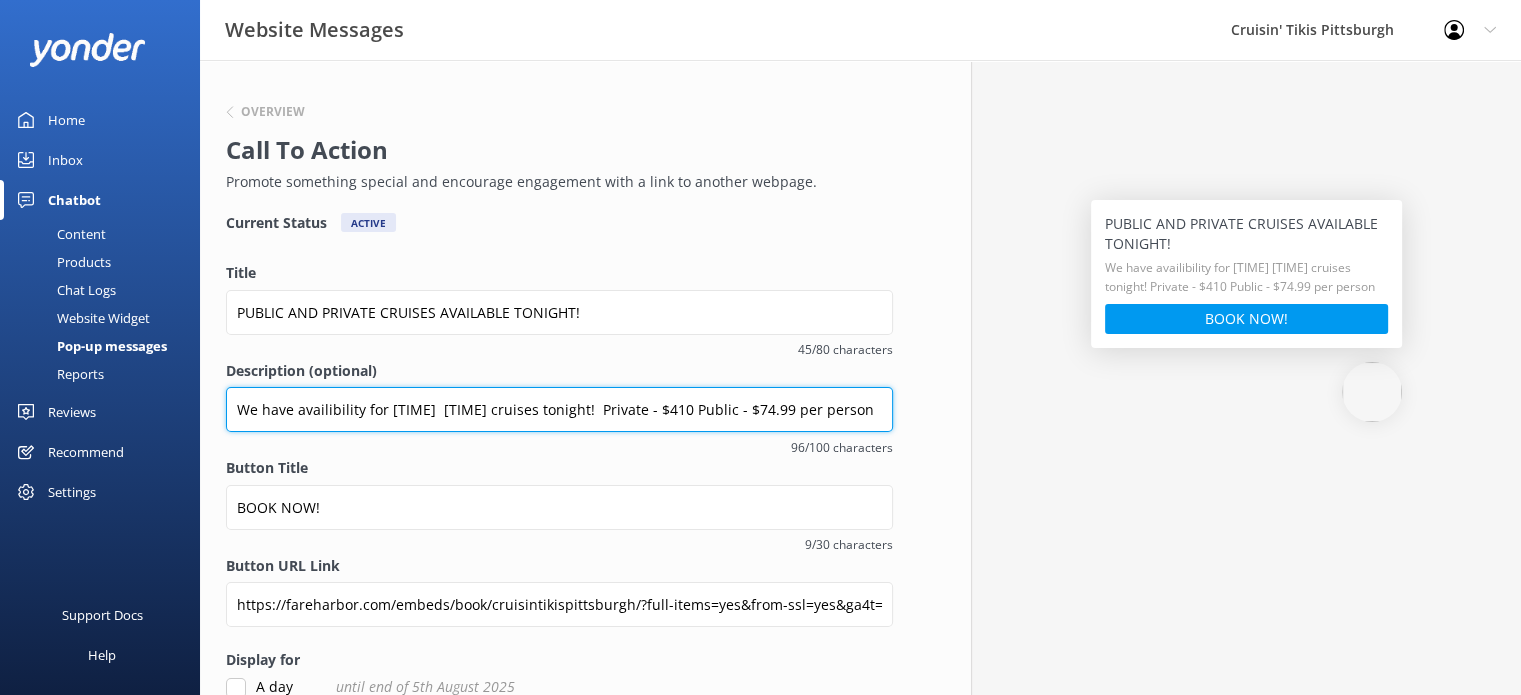 click on "We have availibility for [TIME]  [TIME] cruises tonight!  Private - $410 Public - $74.99 per person" at bounding box center (559, 409) 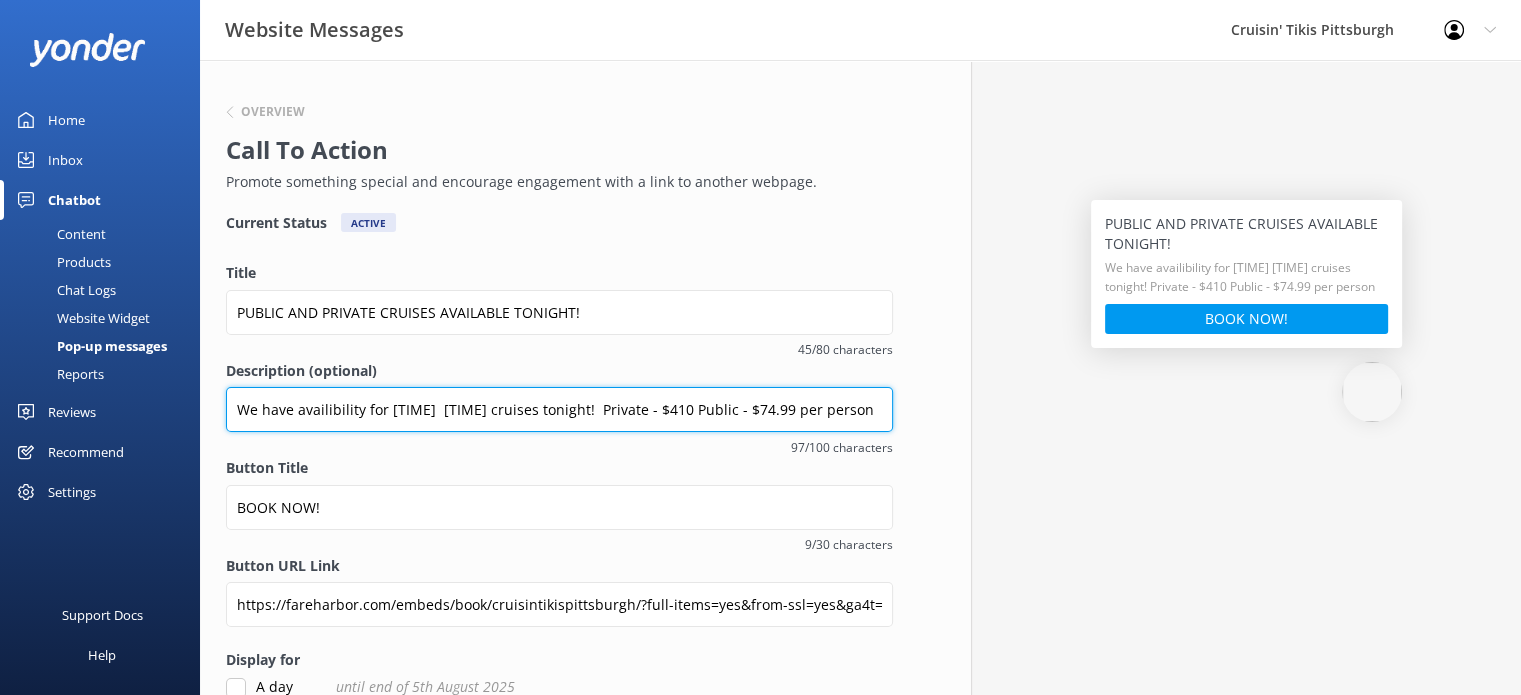 click on "We have availibility for [TIME]  [TIME] cruises tonight!  Private - $410 Public - $74.99 per person" at bounding box center [559, 409] 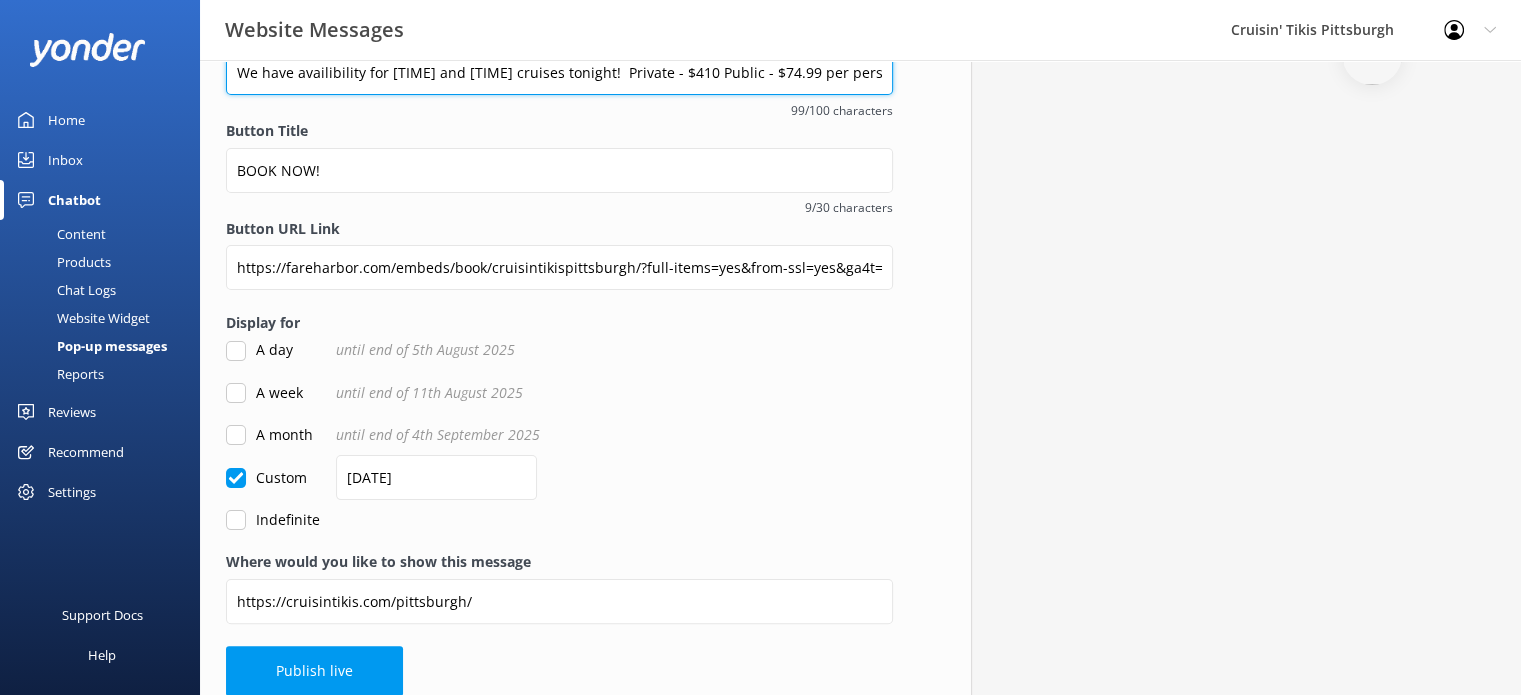 scroll, scrollTop: 357, scrollLeft: 0, axis: vertical 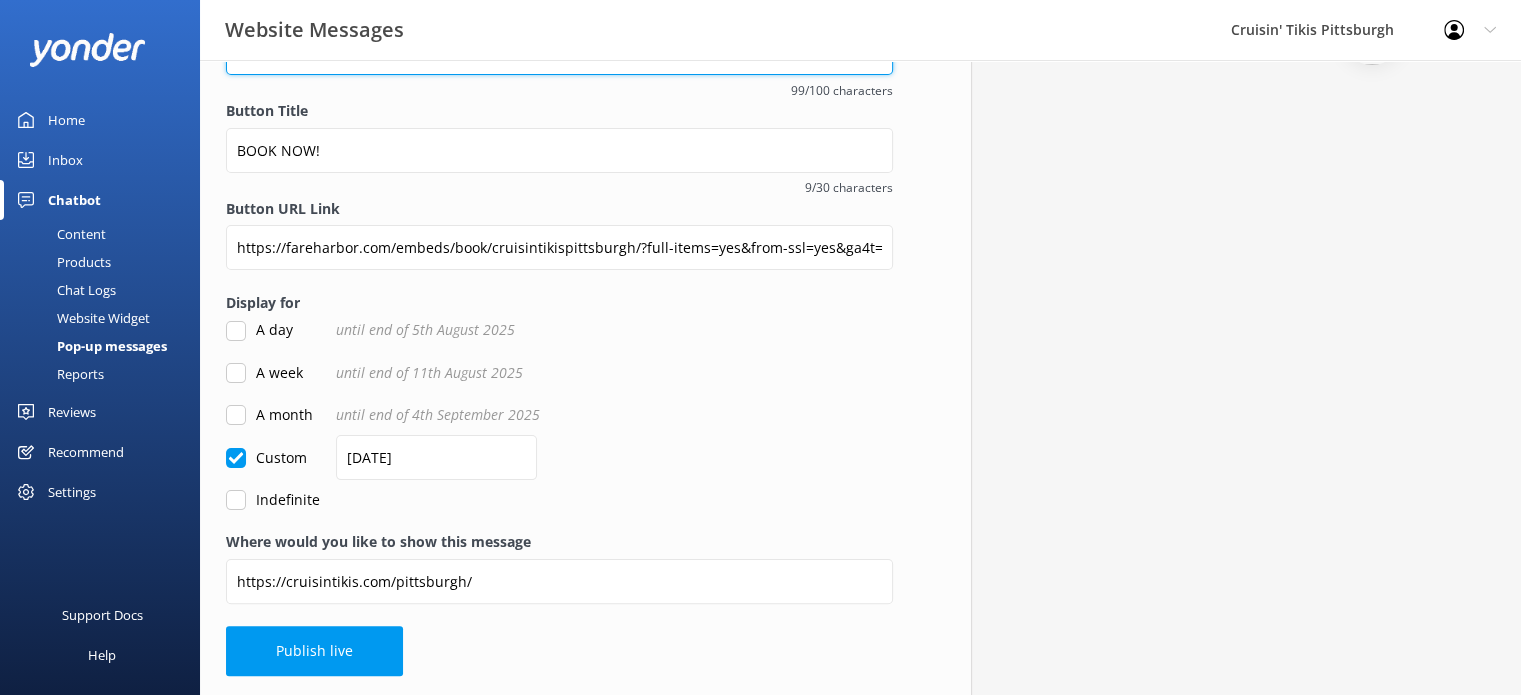 type on "We have availibility for [TIME] and [TIME] cruises tonight!  Private - $410 Public - $74.99 per person" 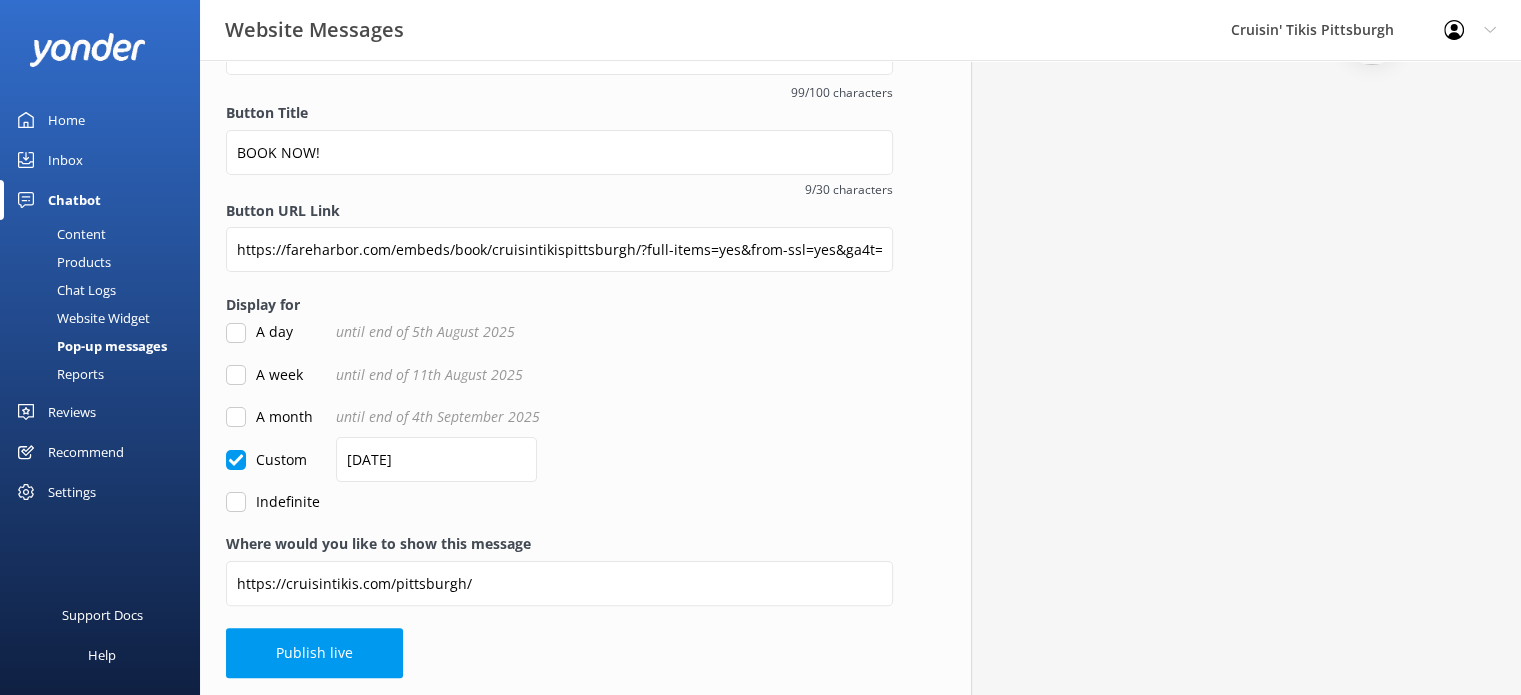 click on "A day" at bounding box center (236, 333) 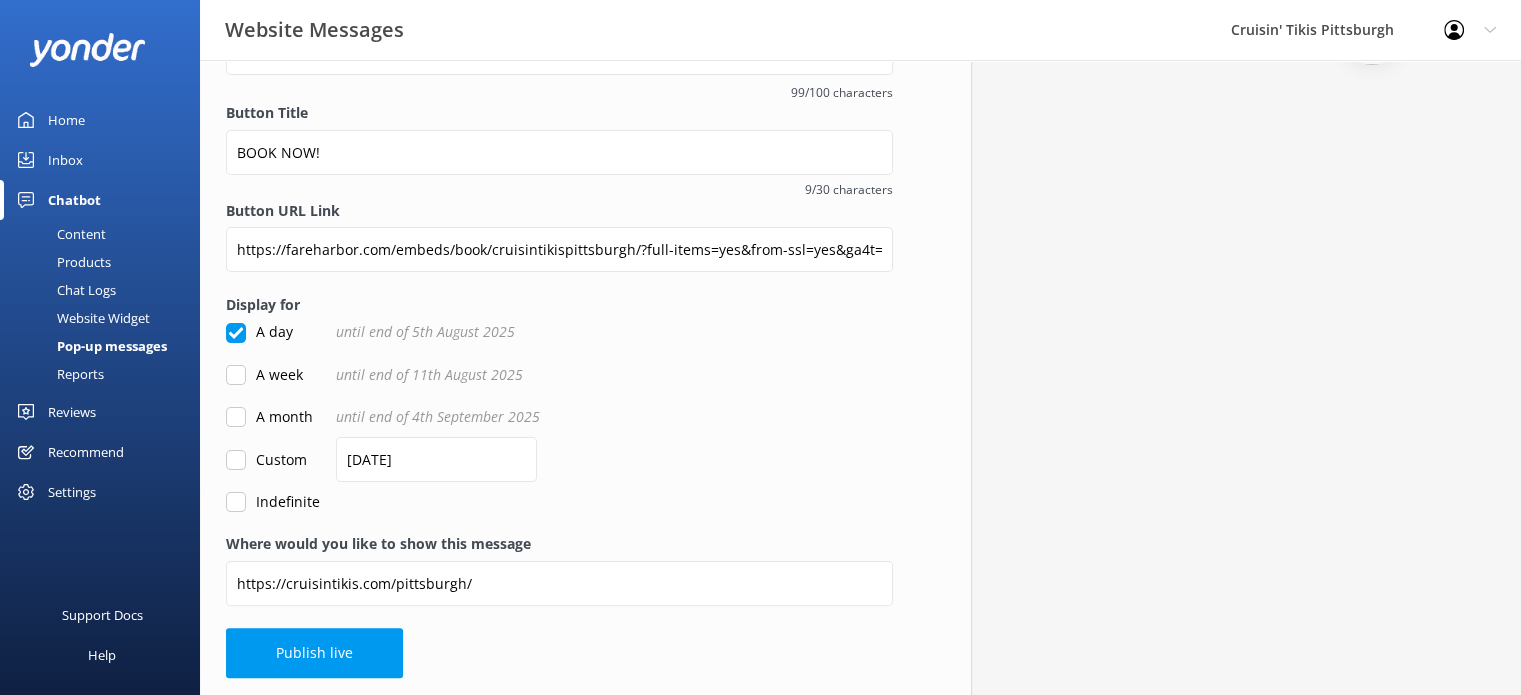 checkbox on "true" 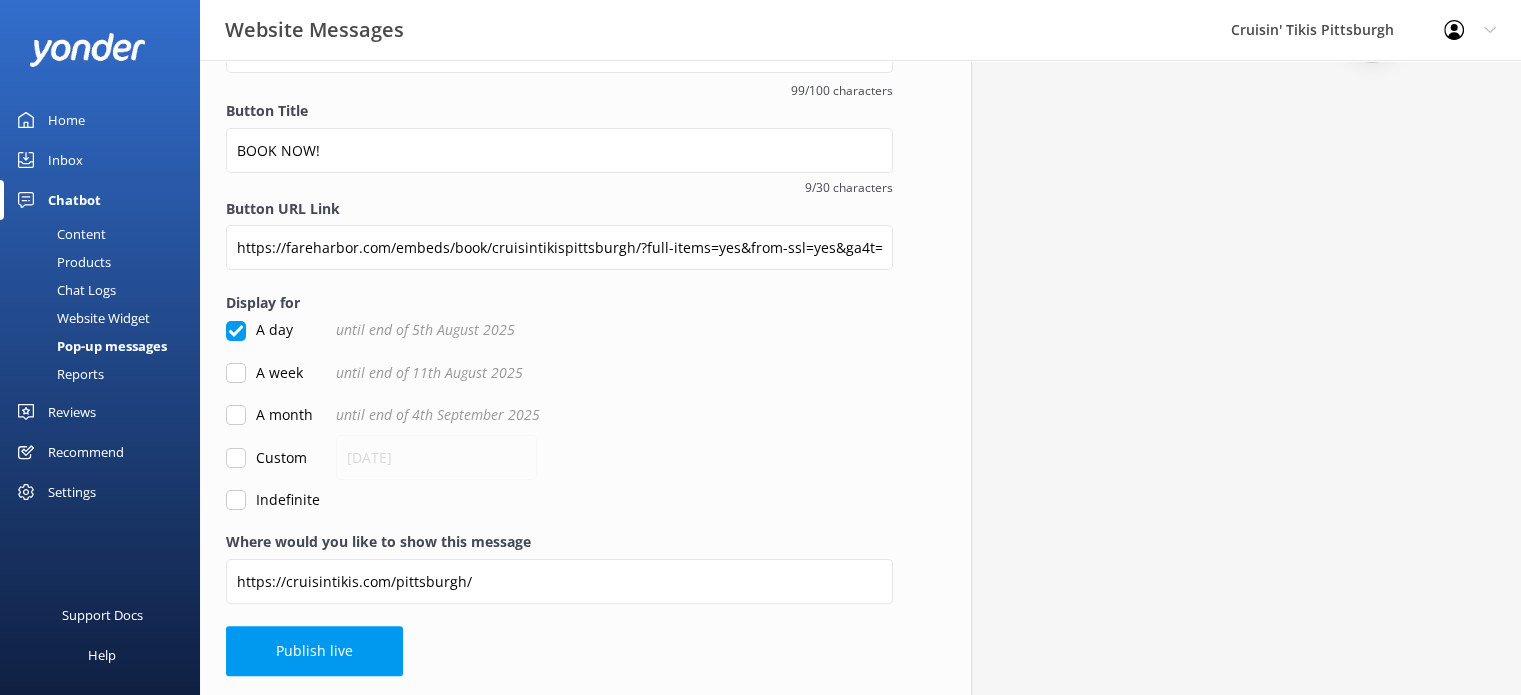 scroll, scrollTop: 360, scrollLeft: 0, axis: vertical 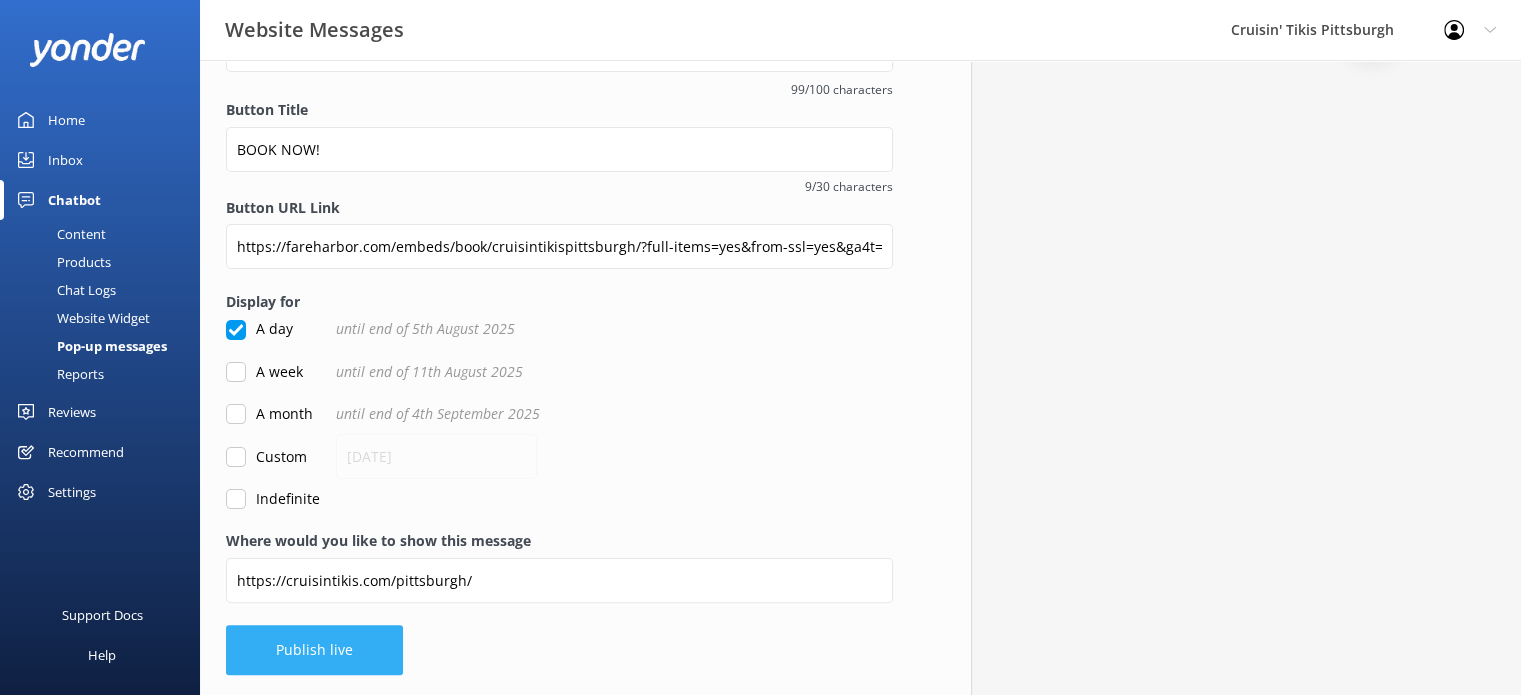 click on "Publish live" at bounding box center (314, 650) 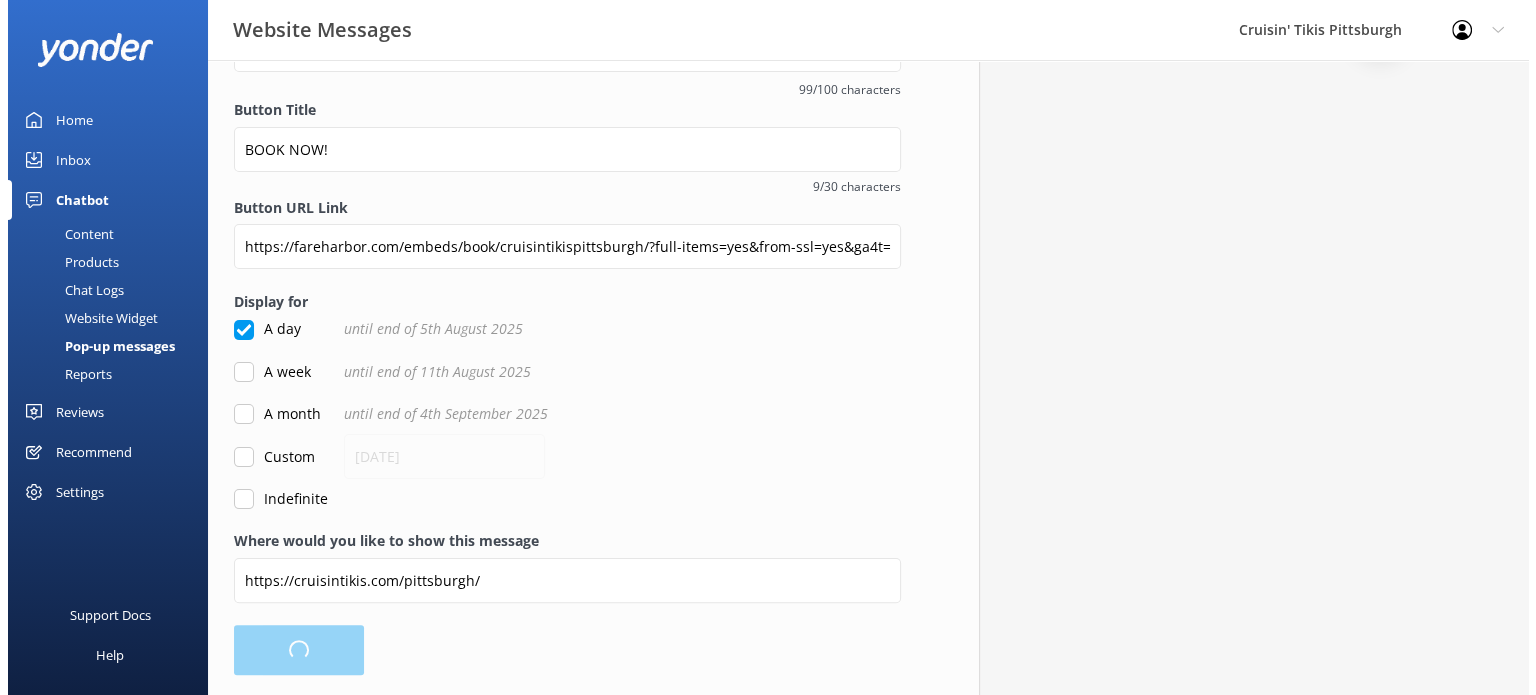 scroll, scrollTop: 0, scrollLeft: 0, axis: both 